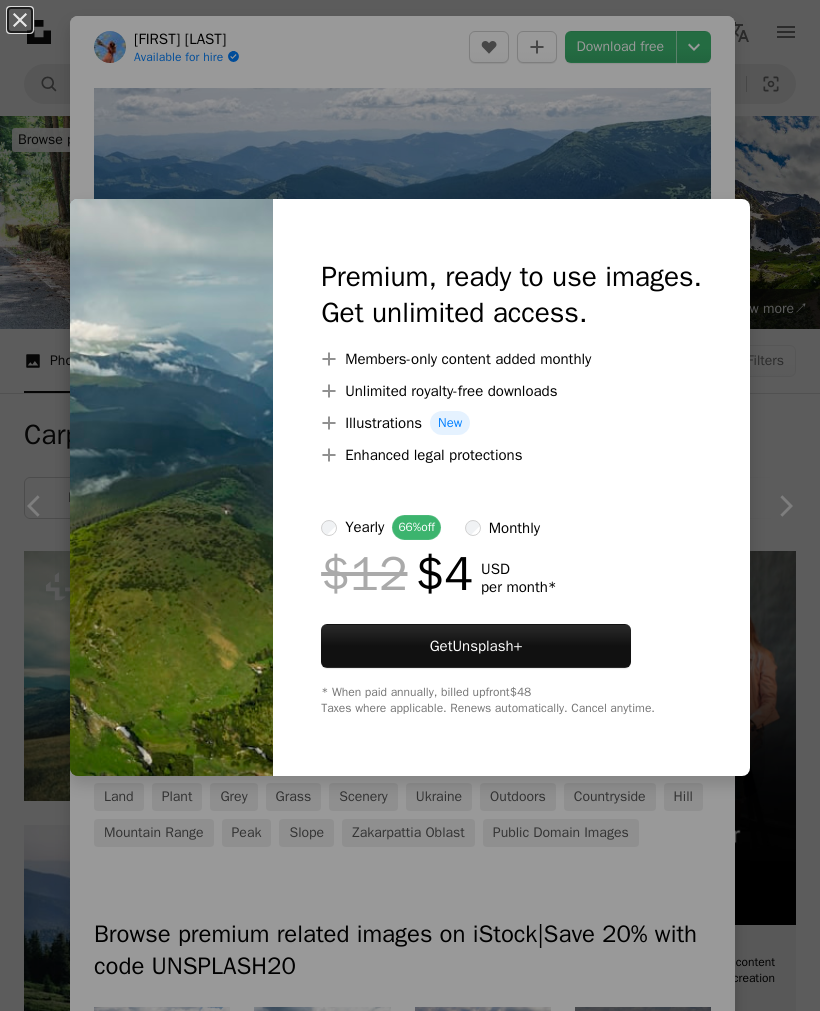 scroll, scrollTop: 1800, scrollLeft: 0, axis: vertical 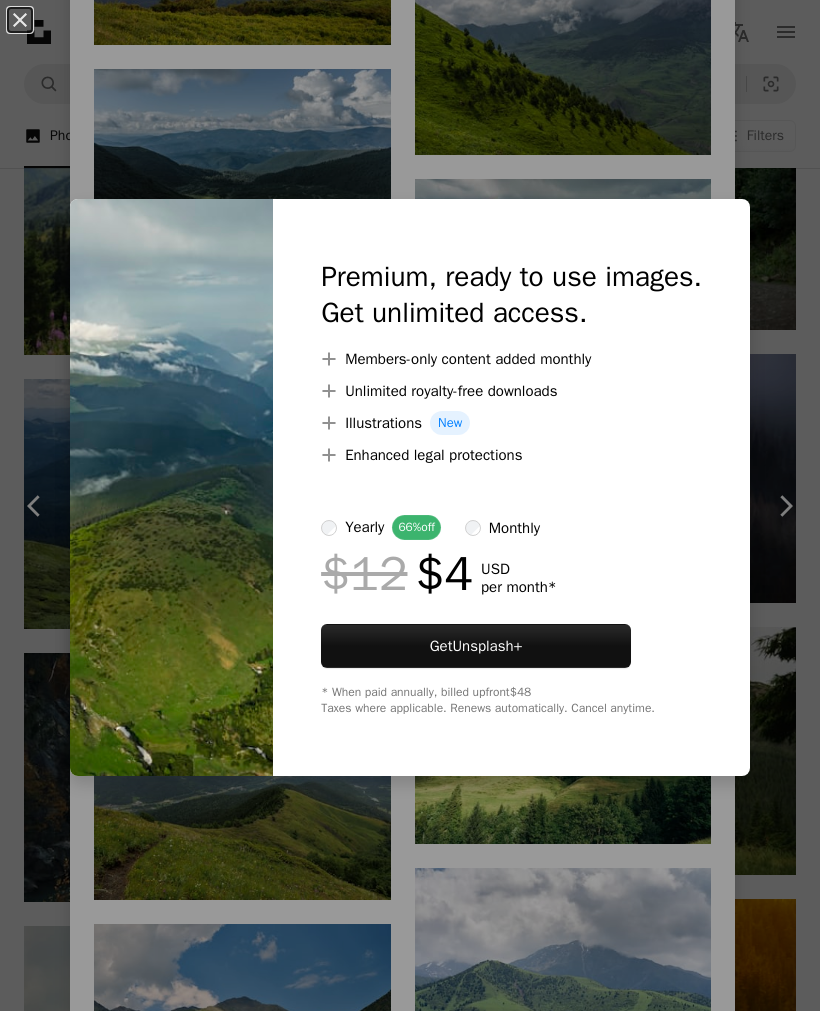 click on "An X shape Premium, ready to use images. Get unlimited access. A plus sign Members-only content added monthly A plus sign Unlimited royalty-free downloads A plus sign Illustrations  New A plus sign Enhanced legal protections yearly 66%  off monthly $12   $4 USD per month * Get  Unsplash+ * When paid annually, billed upfront  $48 Taxes where applicable. Renews automatically. Cancel anytime." at bounding box center (410, 505) 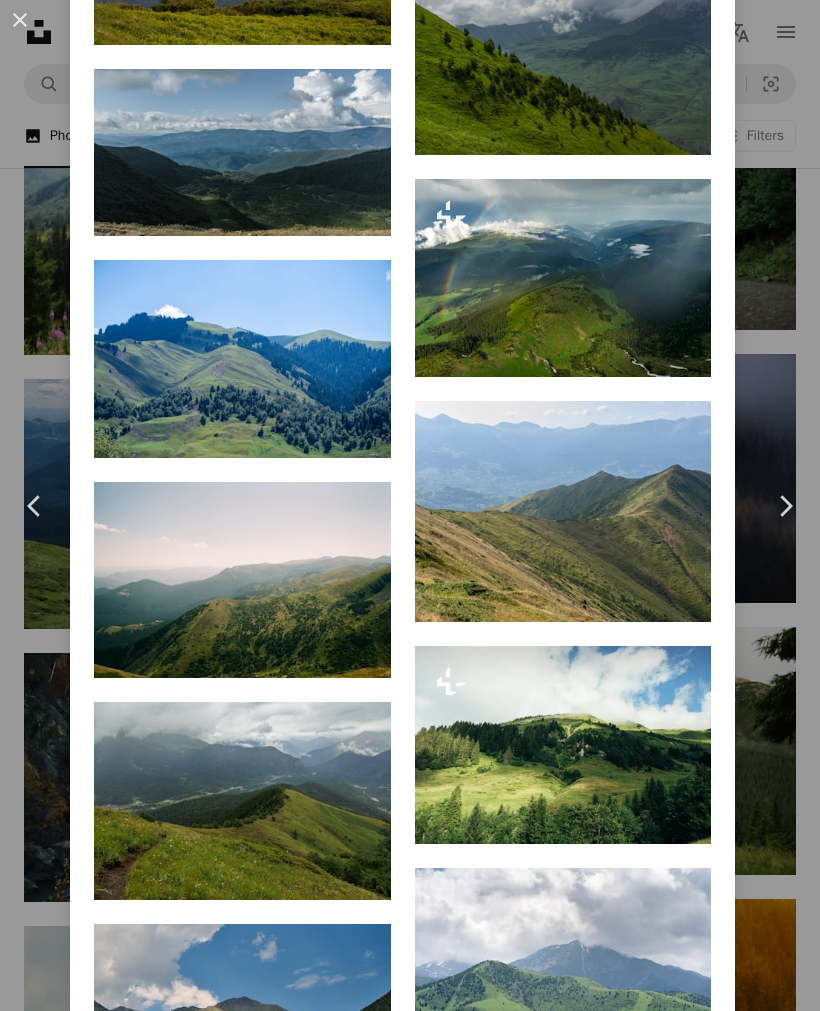 click on "A lock Download" at bounding box center [640, 341] 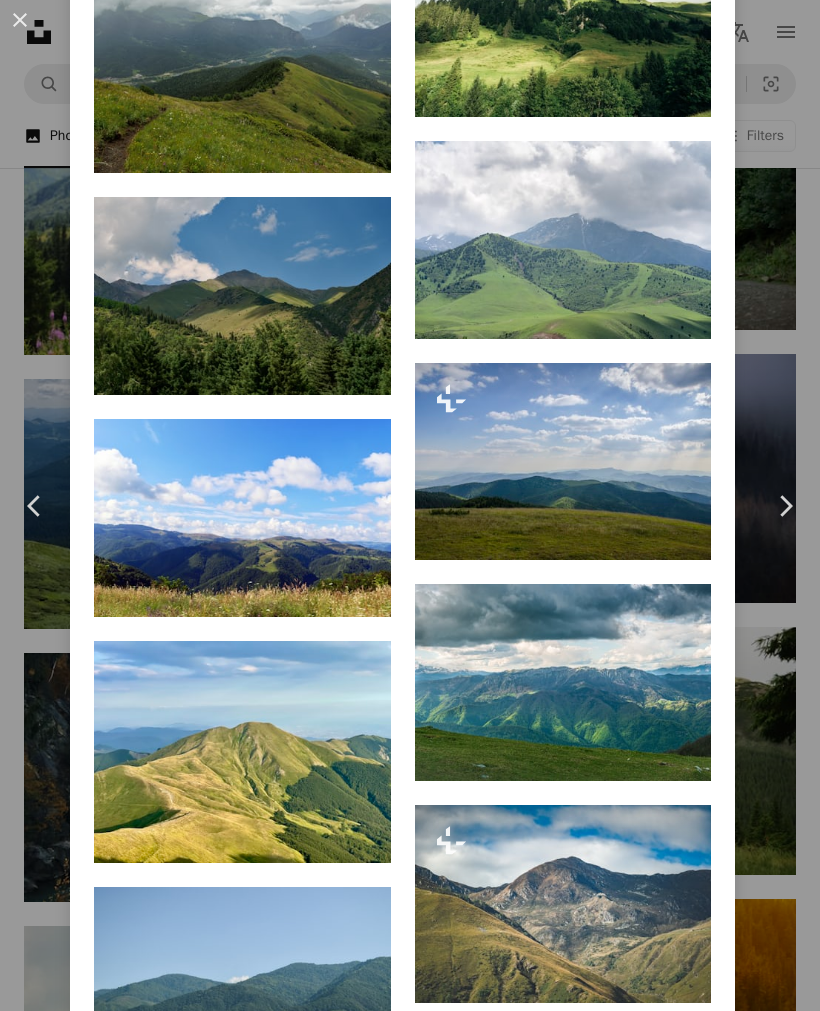 scroll, scrollTop: 3387, scrollLeft: 0, axis: vertical 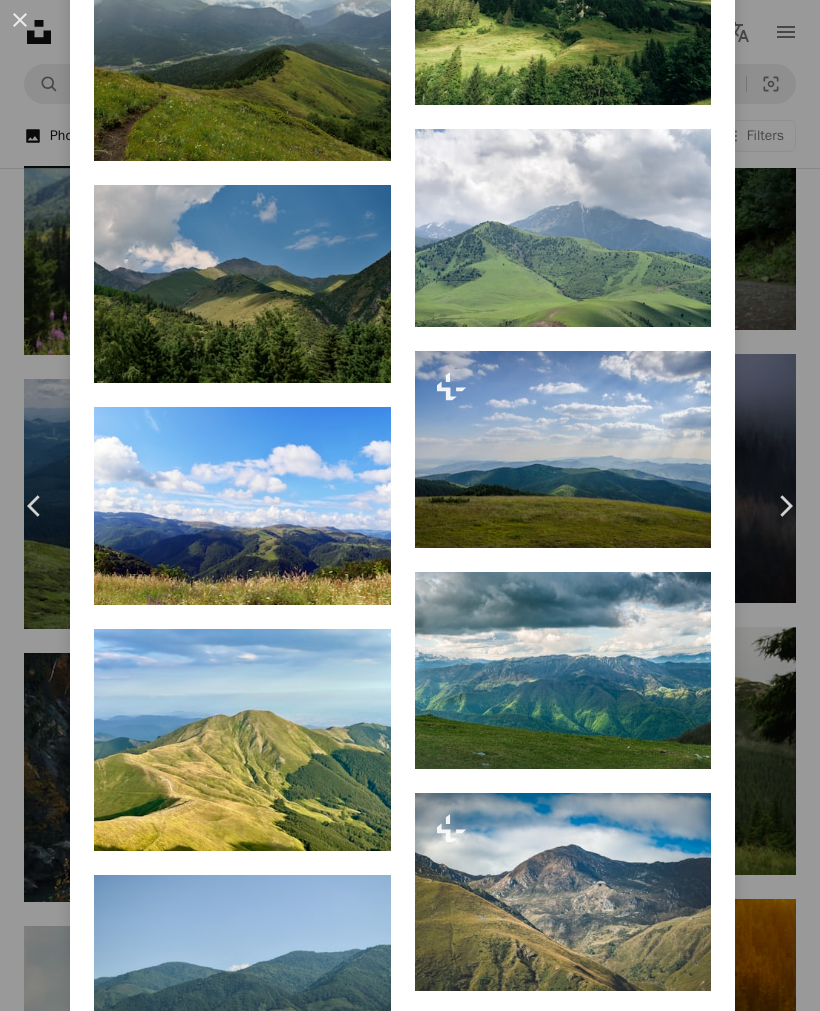 click 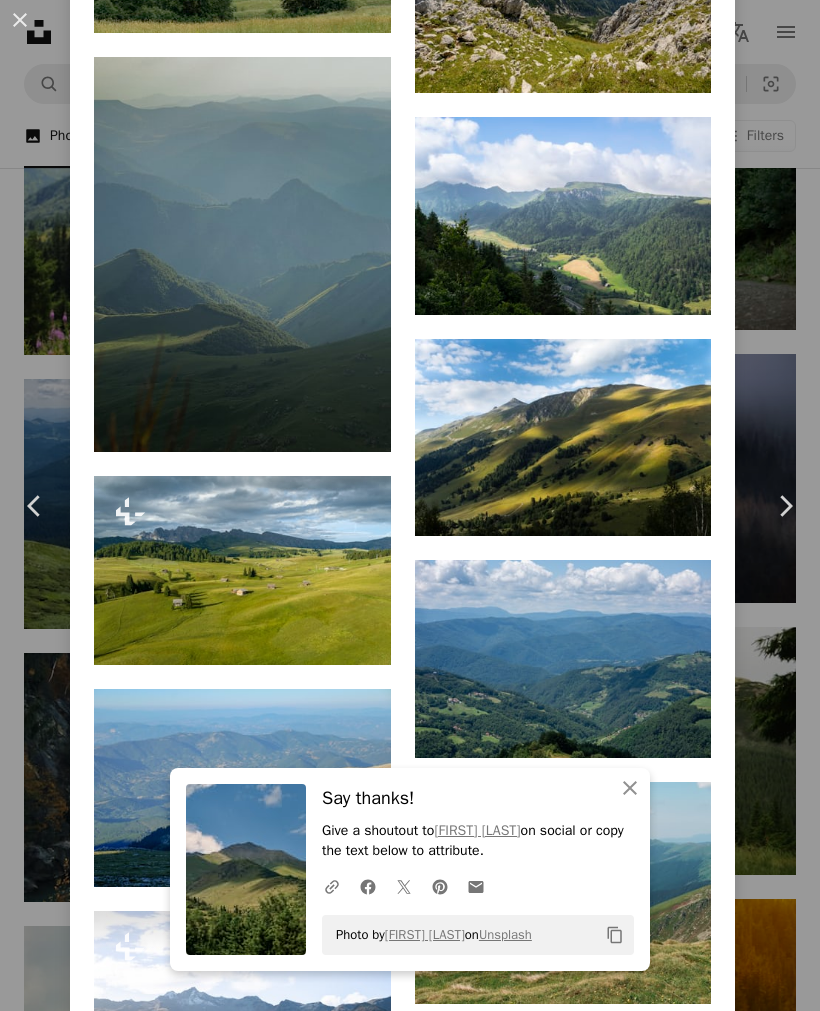 scroll, scrollTop: 9238, scrollLeft: 0, axis: vertical 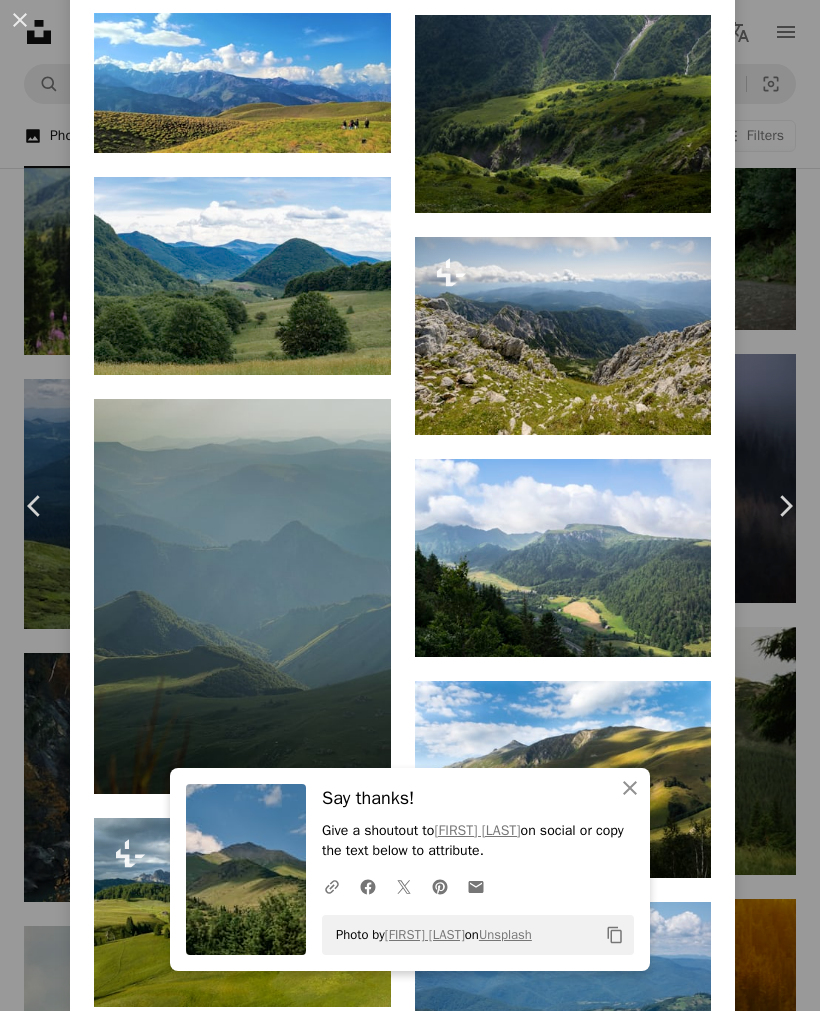 click on "Arrow pointing down" at bounding box center (671, 177) 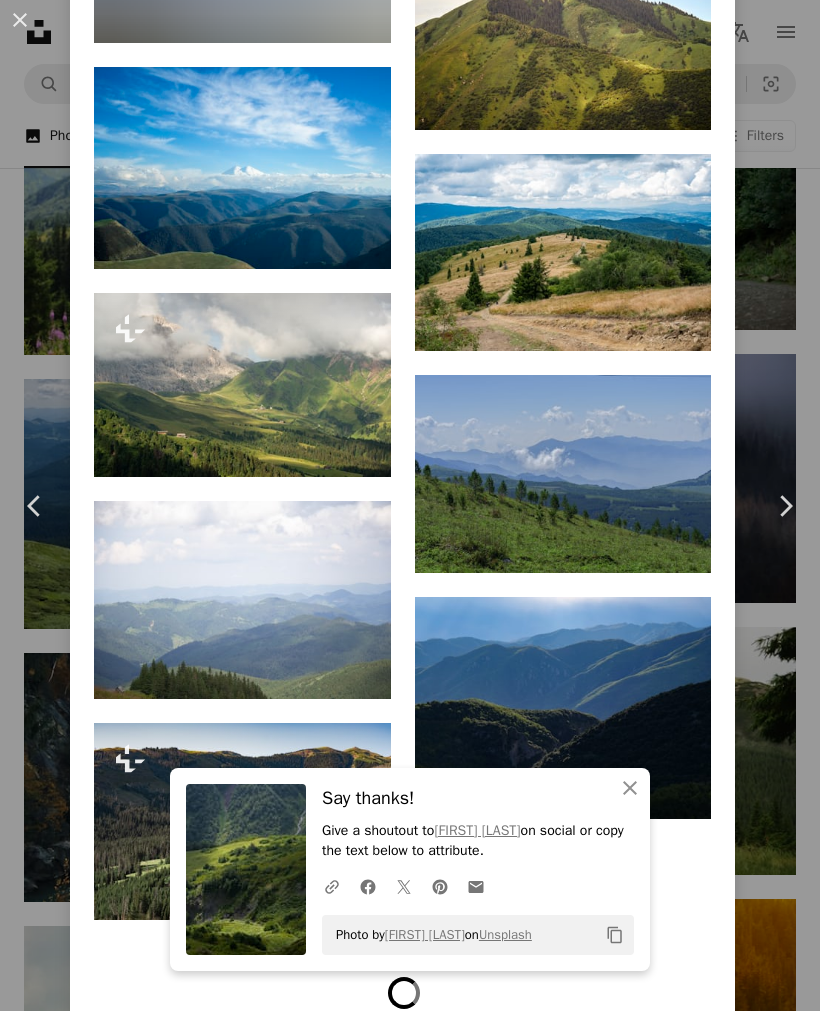 scroll, scrollTop: 11324, scrollLeft: 0, axis: vertical 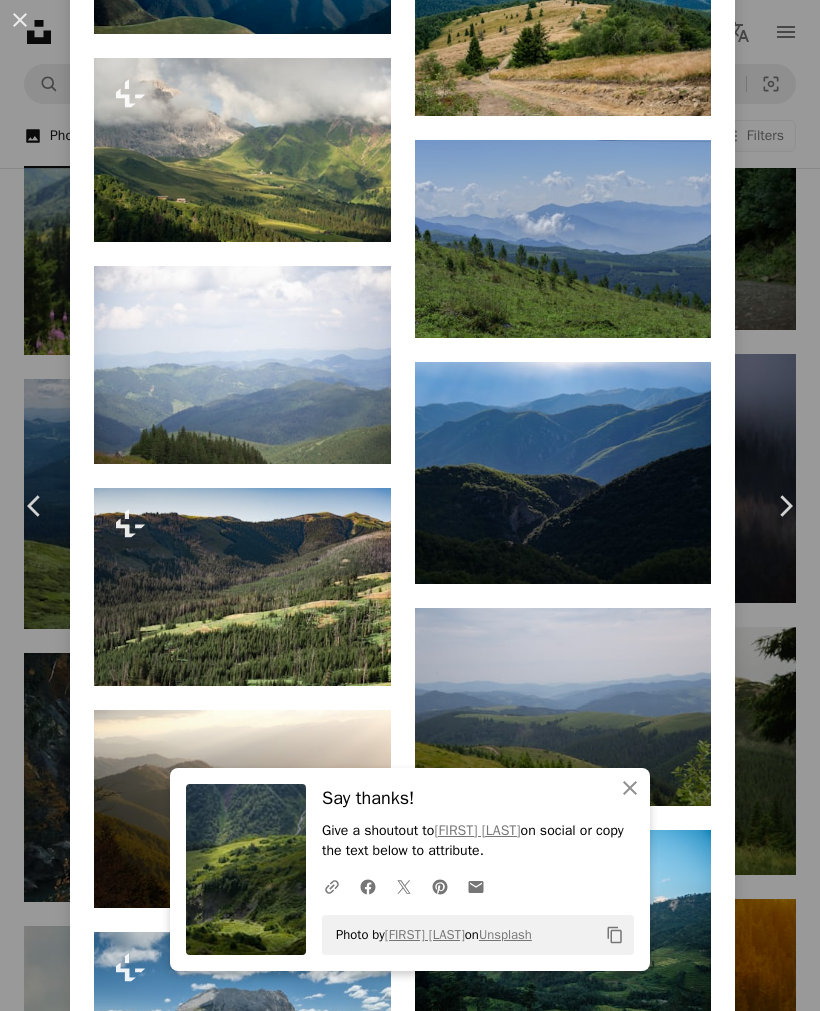 click on "An X shape Chevron left Chevron right An X shape Close Say thanks! Give a shoutout to [FIRST] [LAST] on social or copy the text below to attribute. A URL sharing icon (chains) Facebook icon X (formerly Twitter) icon Pinterest icon An envelope Photo by [FIRST] [LAST] on Unsplash Copy content [FIRST] [LAST] Available for hire A checkmark inside of a circle A heart A plus sign Download free Chevron down Zoom in Views 28,161 Downloads 485 A forward-right arrow Share Info icon Info More Actions View to Carpathian mountains near [CITY], [COUNTRY] A map marker [CITY], [STATE], [COUNTRY] Calendar outlined Published on March 10, 2022 Safety Free to use under the Unsplash License mountains summer green carpathian mountains carpathians ukrainian land plant grey grass scenery ukraine outdoors countryside hill mountain range peak slope zakarpattia oblast Public domain images Browse premium related images on iStock | Save 20% with code UNSPLASH20 View more on iStock ↗ Related images A heart" at bounding box center [410, 505] 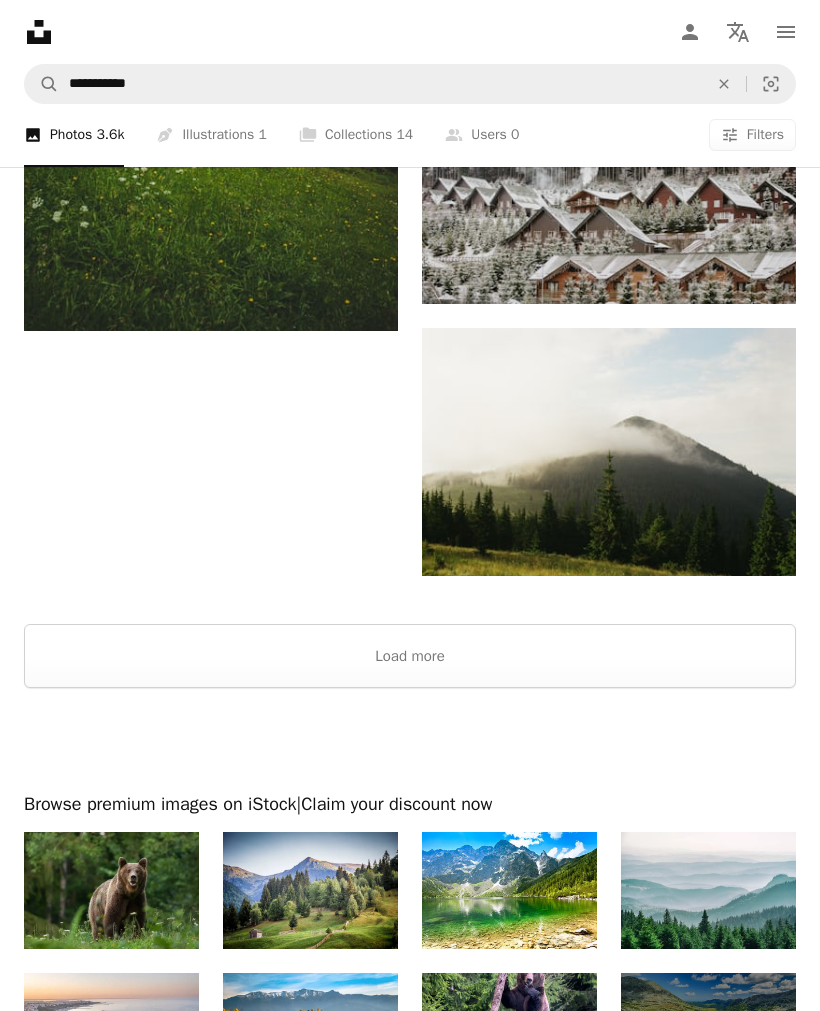 click on "Load more" at bounding box center [410, 657] 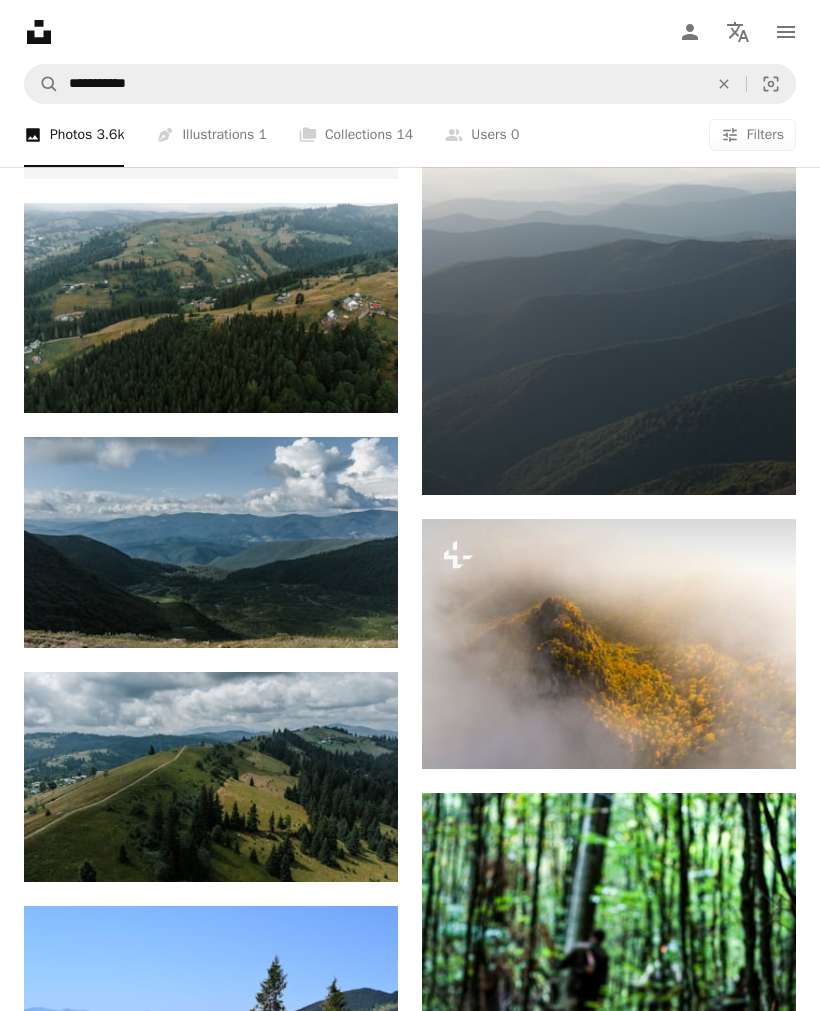 scroll, scrollTop: 5612, scrollLeft: 0, axis: vertical 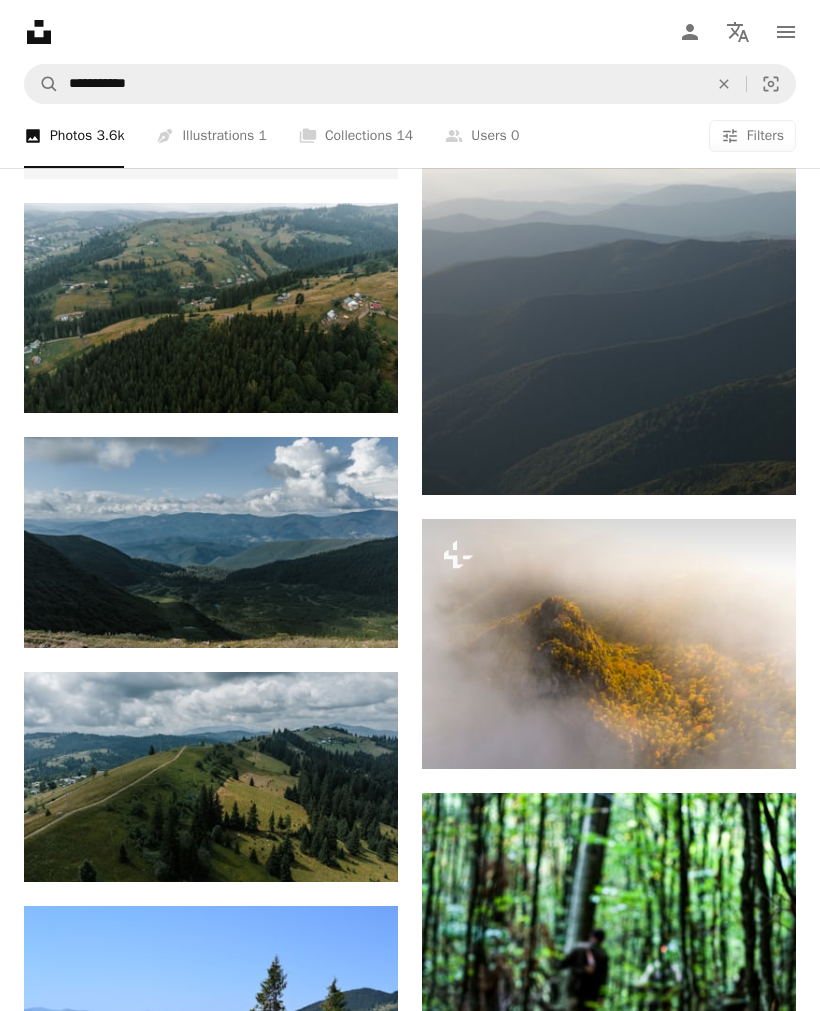 click at bounding box center (211, 542) 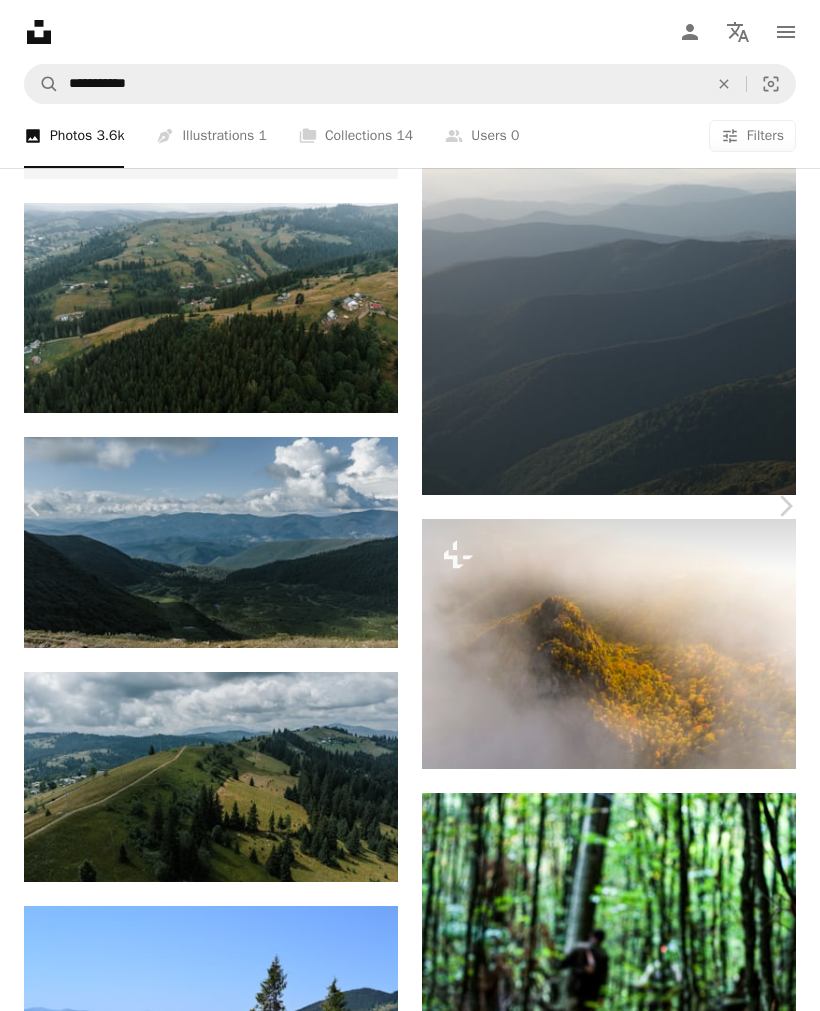scroll, scrollTop: 6517, scrollLeft: 0, axis: vertical 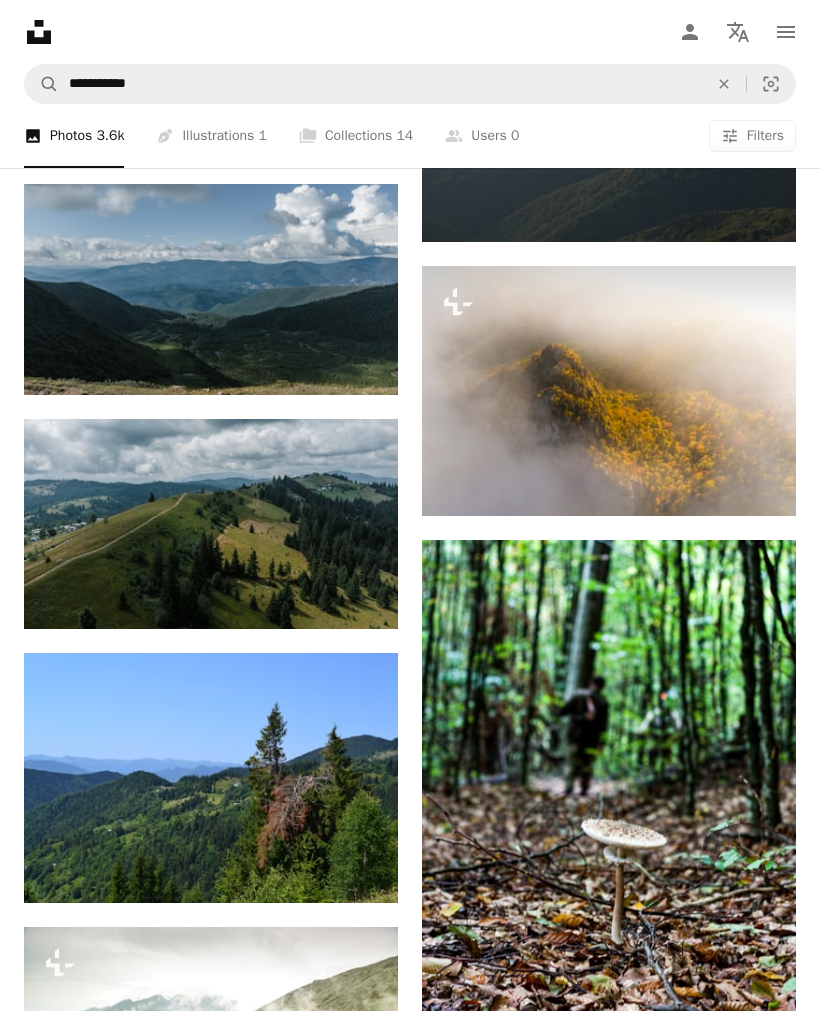 click at bounding box center [211, 524] 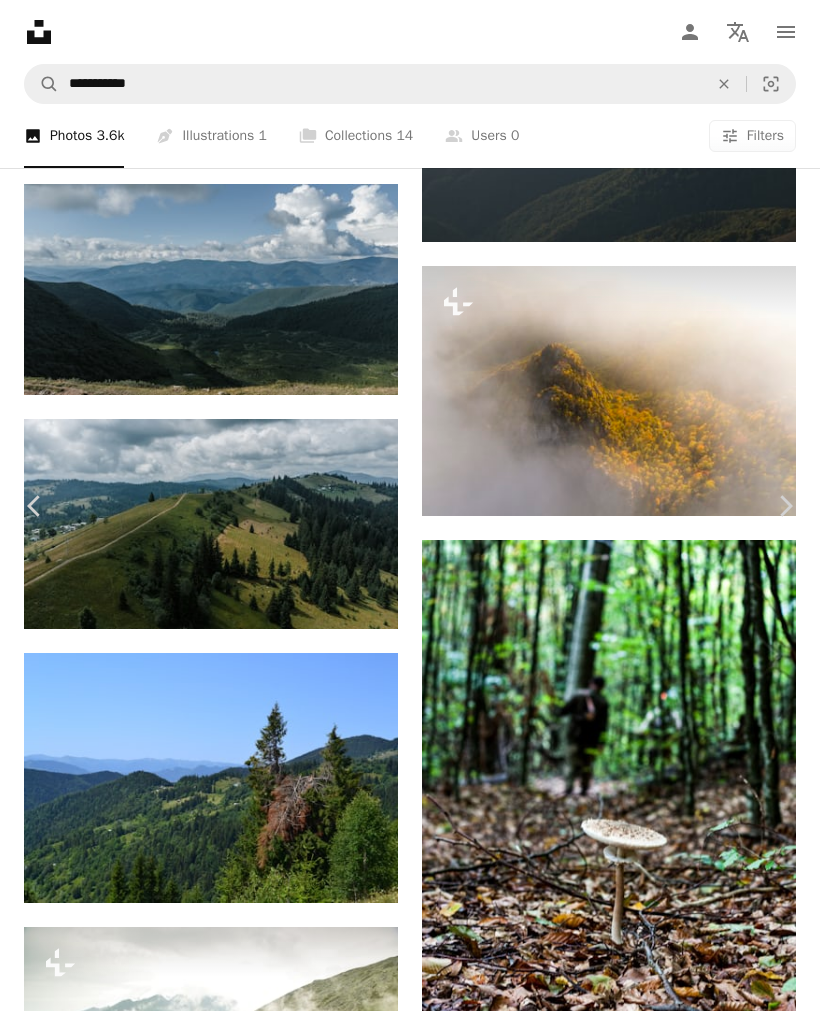 scroll, scrollTop: 1525, scrollLeft: 0, axis: vertical 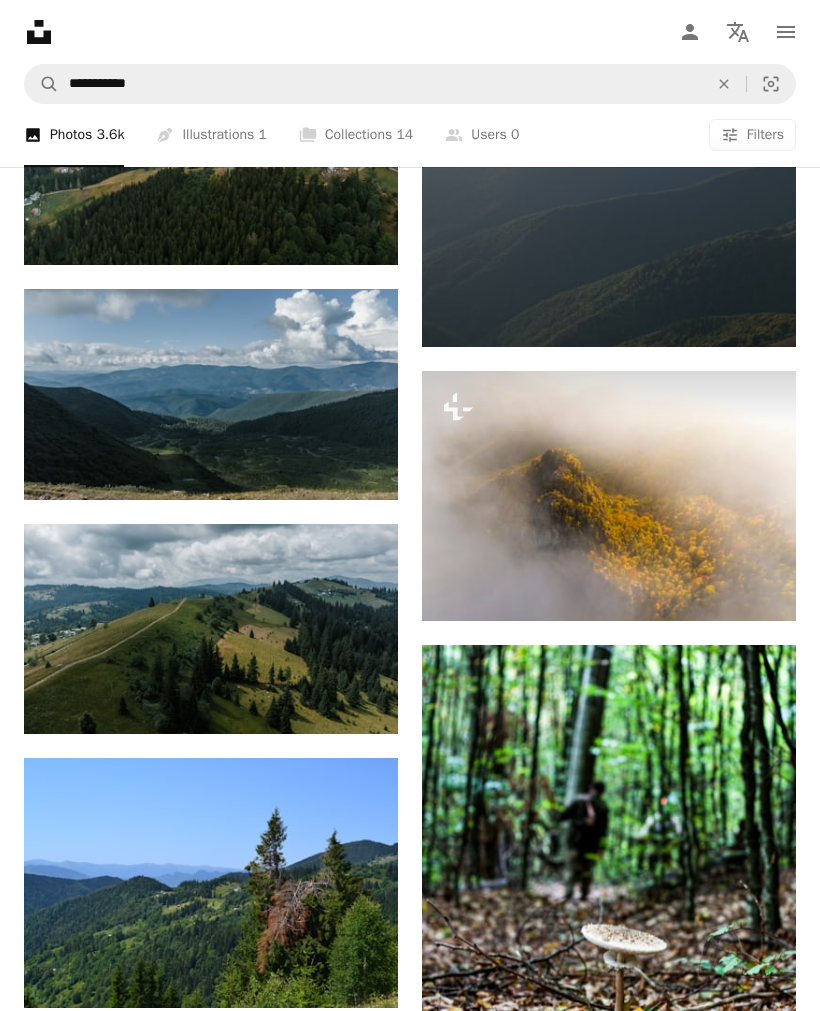 click at bounding box center (211, 630) 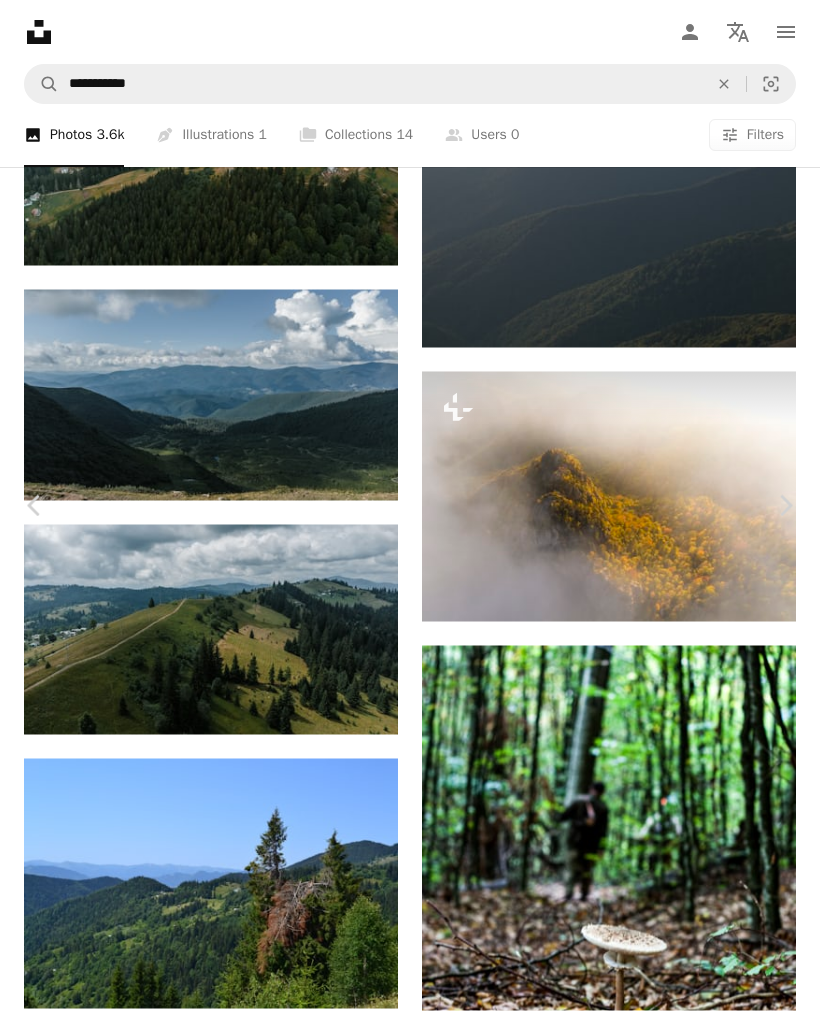 scroll, scrollTop: 5760, scrollLeft: 0, axis: vertical 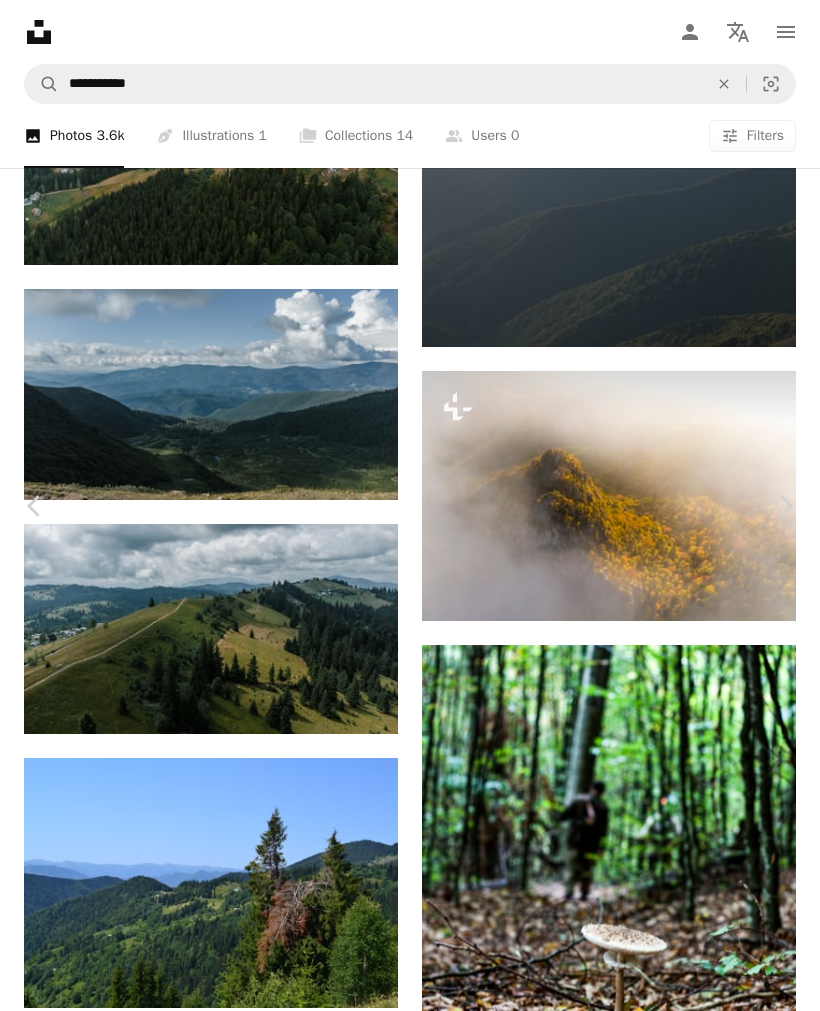 click 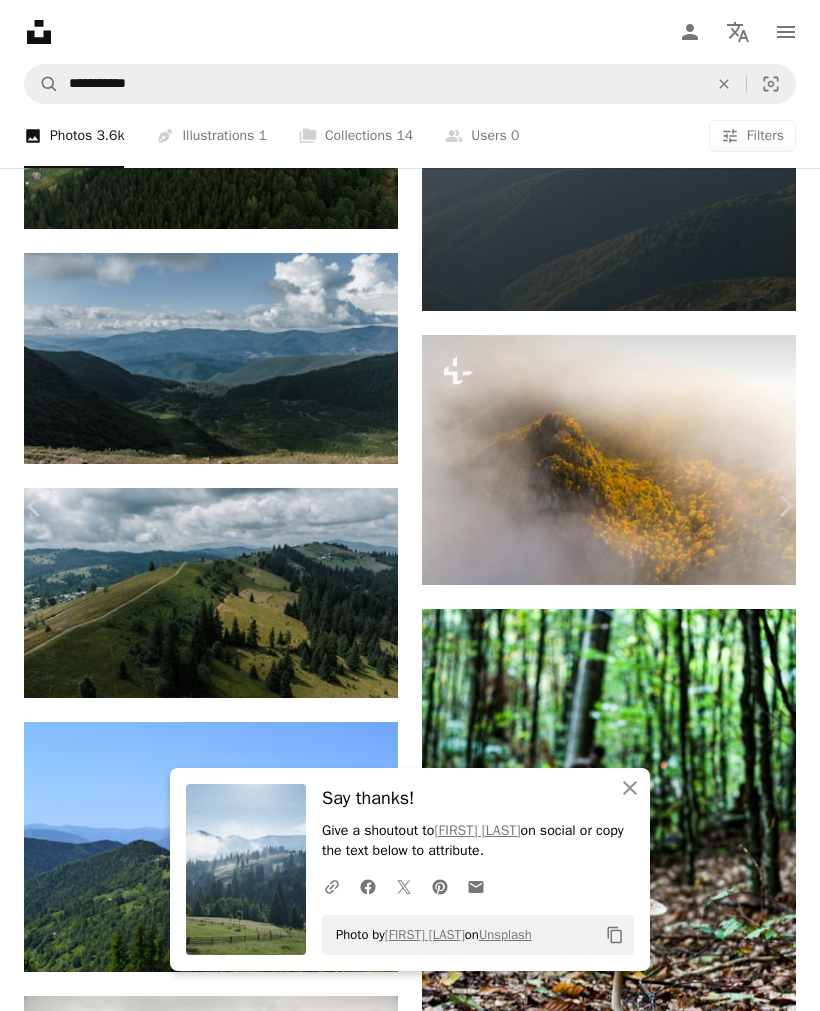 scroll, scrollTop: 5336, scrollLeft: 0, axis: vertical 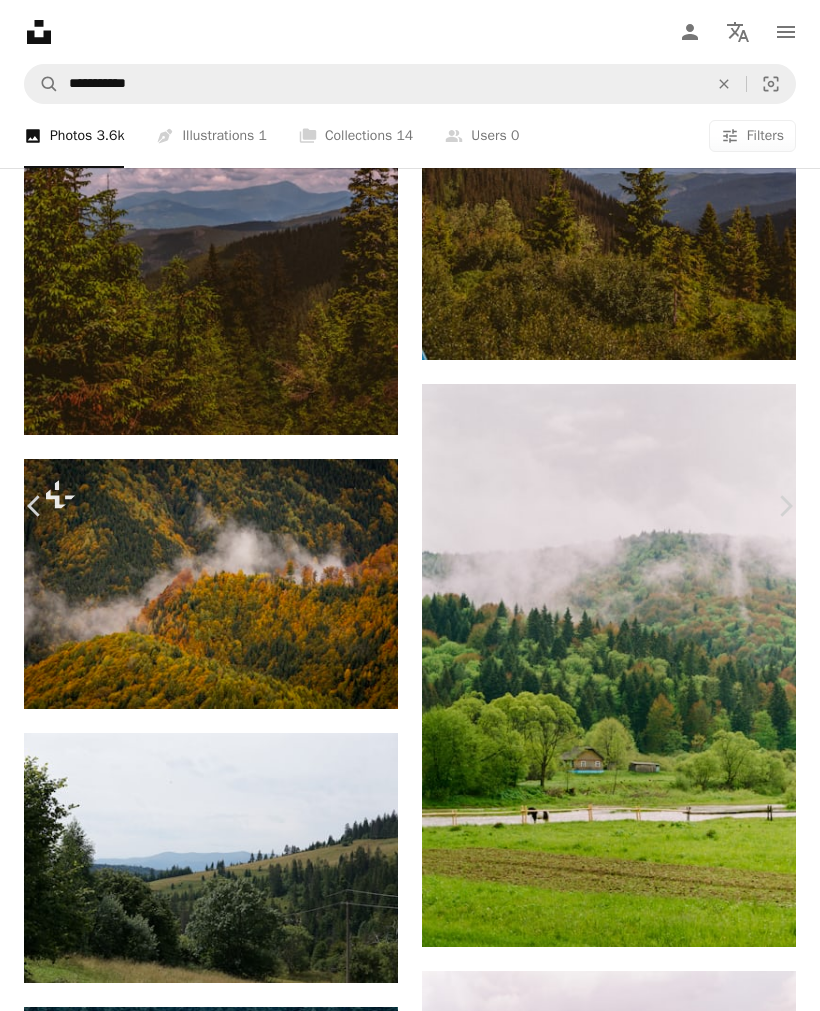 click on "An X shape Chevron left Chevron right [FIRST] [LAST] [USERNAME] A heart A plus sign Download free Chevron down Zoom in Views 6,732 Downloads 55 A forward-right arrow Share Info icon Info More Actions A map marker Carpathian Mountains Calendar outlined Published on August 31, 2022 Camera DJI, FC7303 Safety Free to use under the Unsplash License carpathian mountains forest land green plant grass scenery field outdoors countryside hill panoramic vegetation woodland wilderness fir conifer slope abies Creative Commons images Browse premium related images on iStock | Save 20% with code UNSPLASH20 View more on iStock ↗ Related images A heart A plus sign [FIRST] [LAST] Arrow pointing down A heart A plus sign [FIRST] [LAST] Available for hire A checkmark inside of a circle Arrow pointing down A heart A plus sign [FIRST] [LAST] Available for hire A checkmark inside of a circle Arrow pointing down A heart A plus sign [FIRST] [LAST] Arrow pointing down A heart A plus sign [FIRST] [LAST] A heart" at bounding box center [410, 12950] 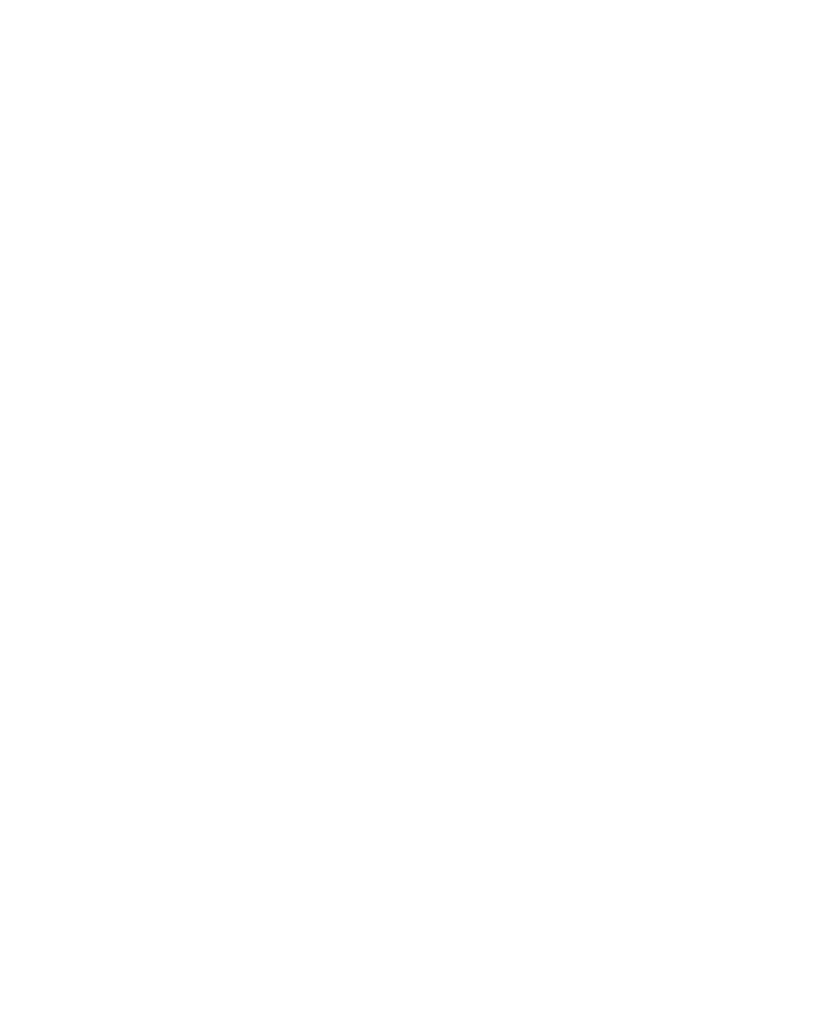 click on "**********" at bounding box center (410, 2626) 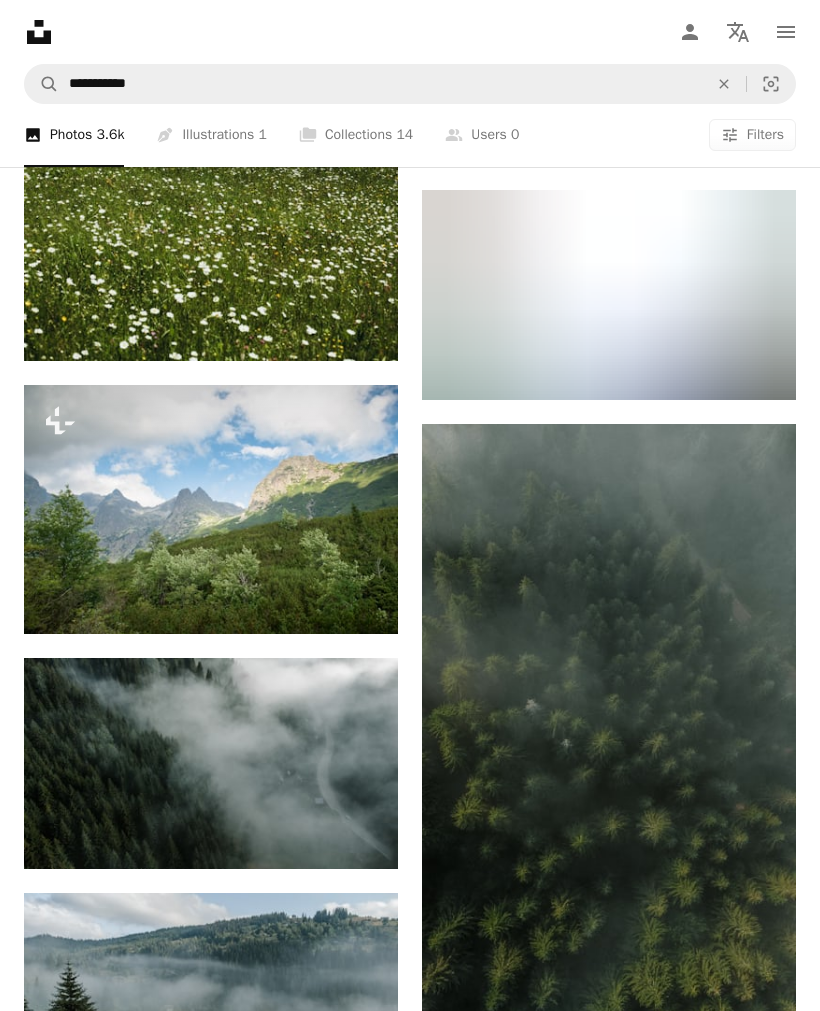 scroll, scrollTop: 8932, scrollLeft: 0, axis: vertical 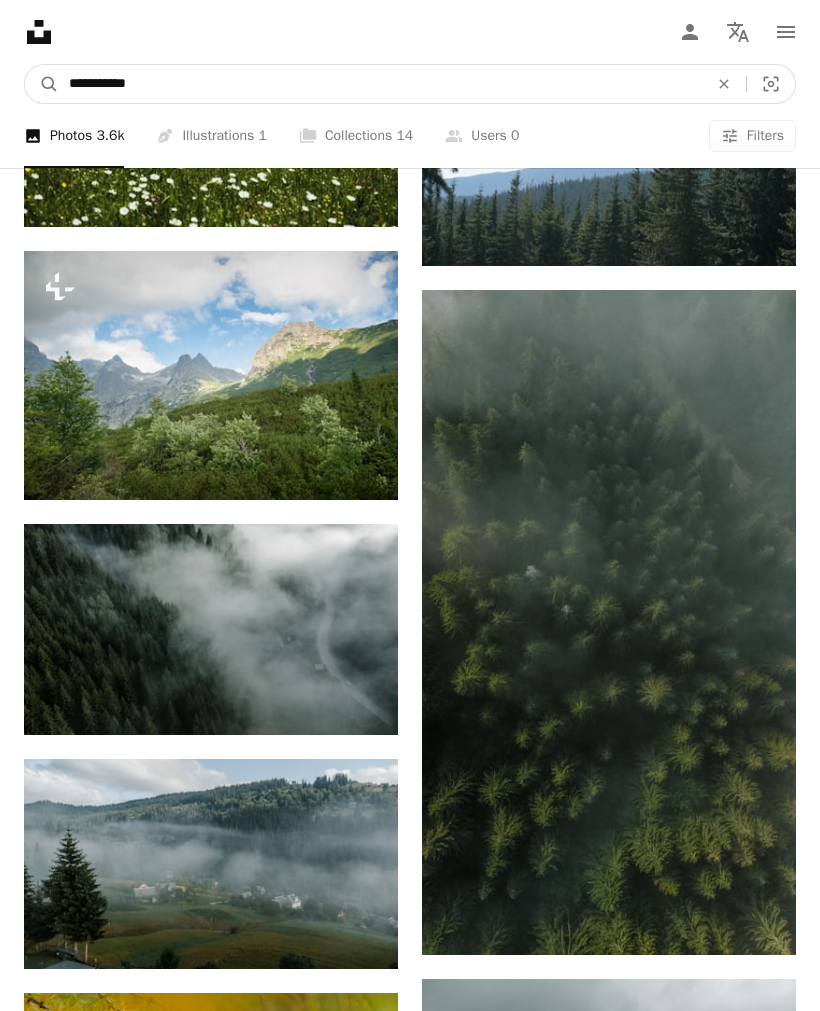 click on "**********" at bounding box center [380, 84] 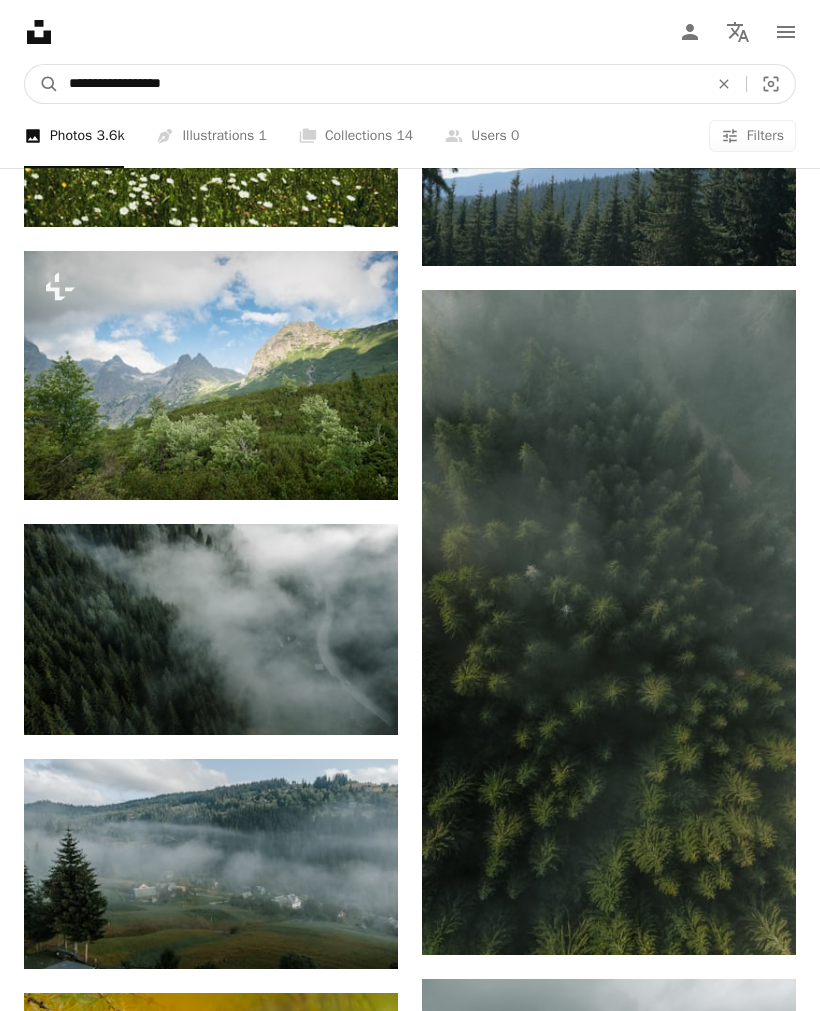 type on "**********" 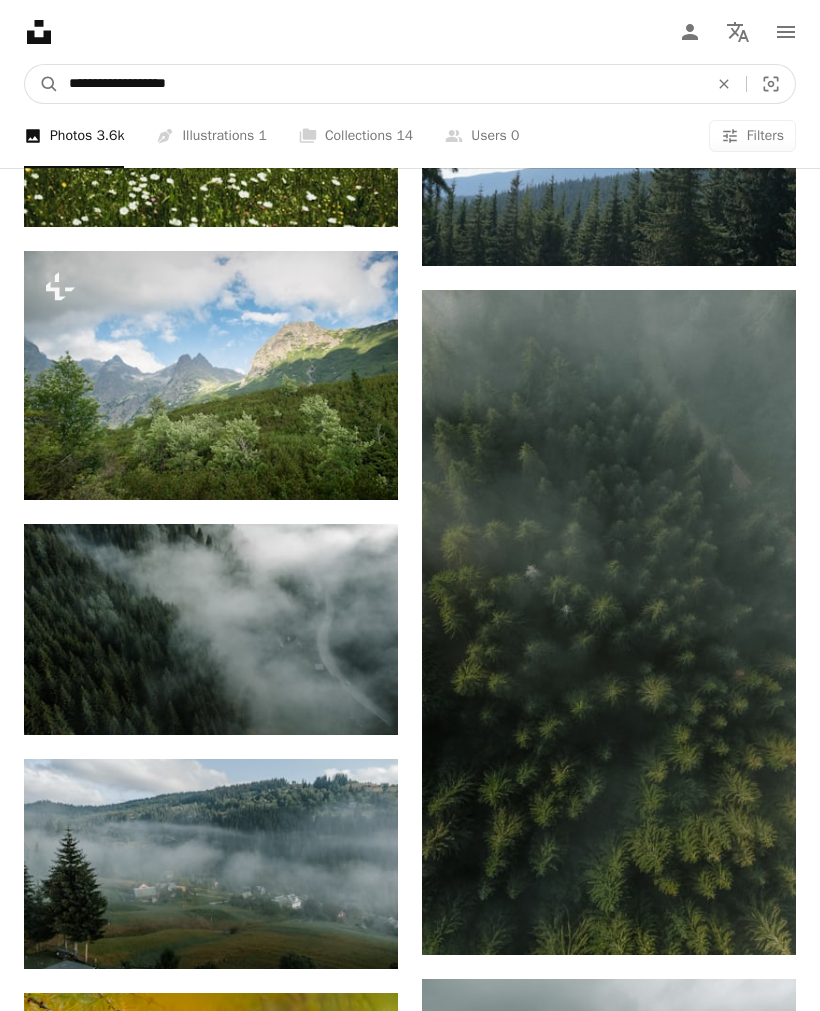 click on "A magnifying glass" at bounding box center [42, 84] 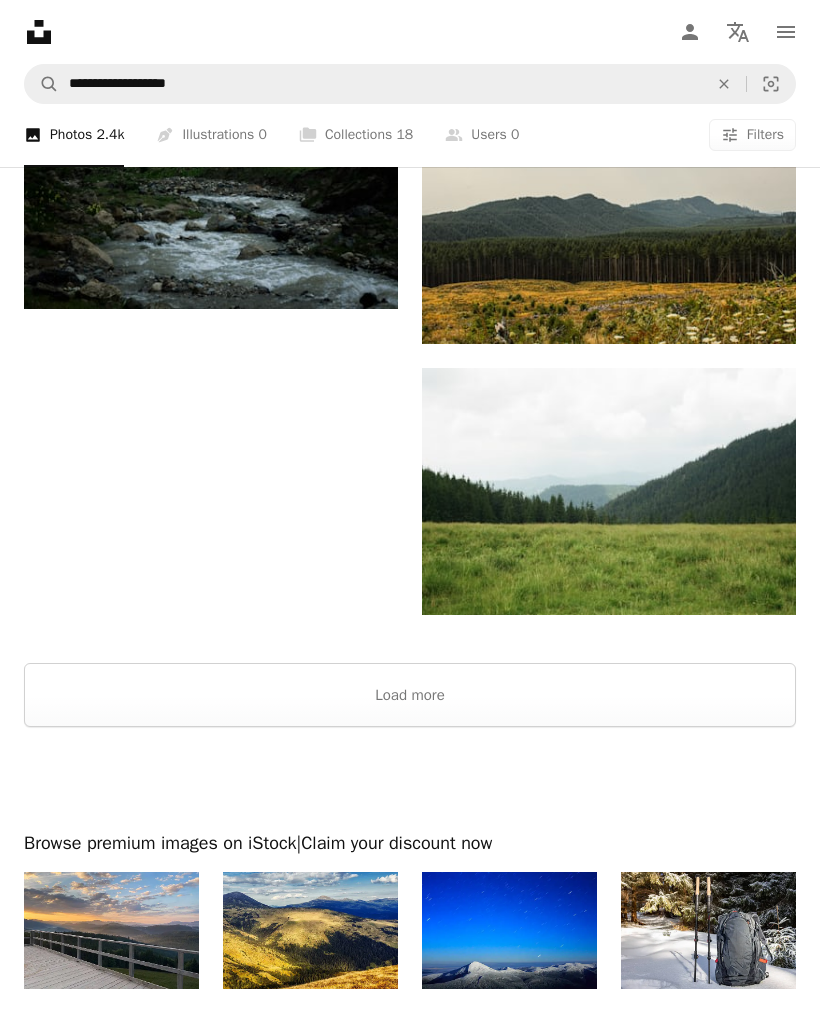 scroll, scrollTop: 4055, scrollLeft: 0, axis: vertical 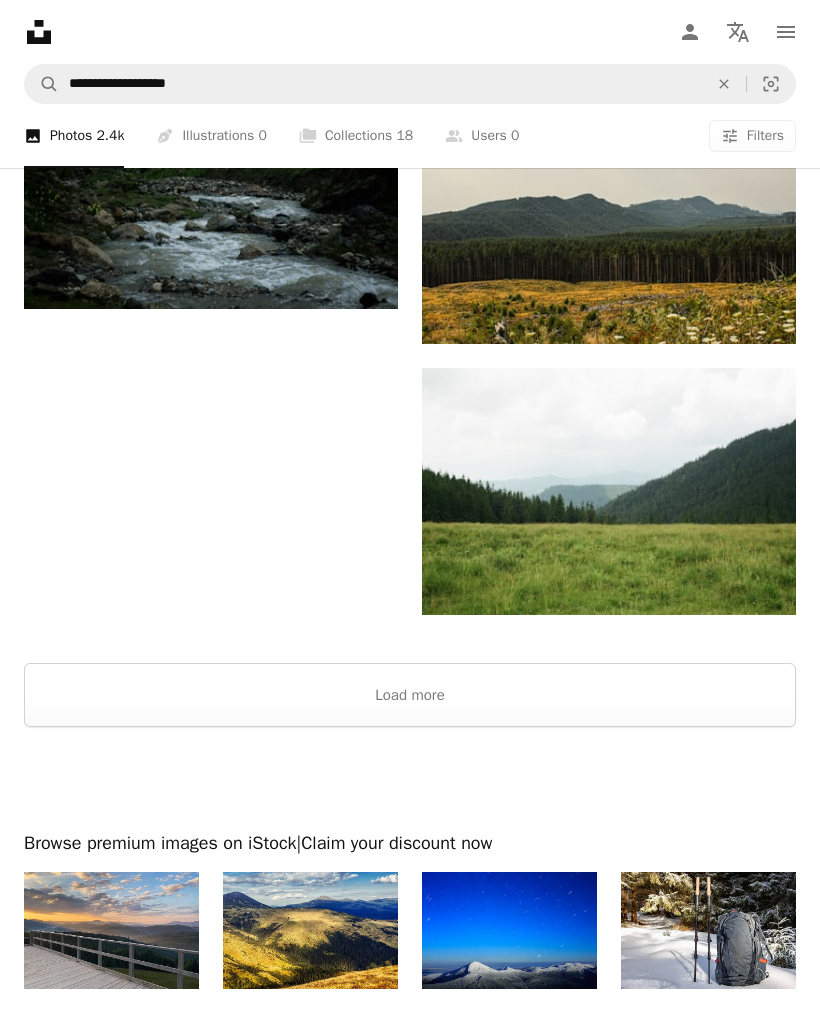 click on "Load more" at bounding box center (410, 695) 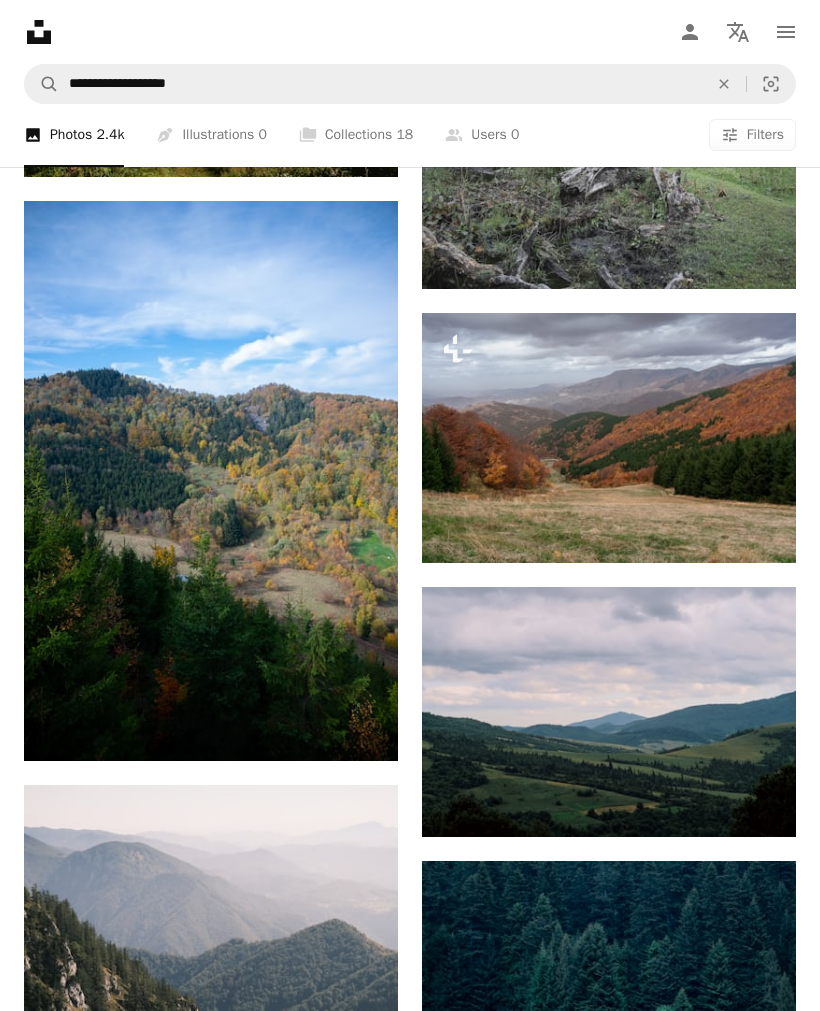 scroll, scrollTop: 7463, scrollLeft: 0, axis: vertical 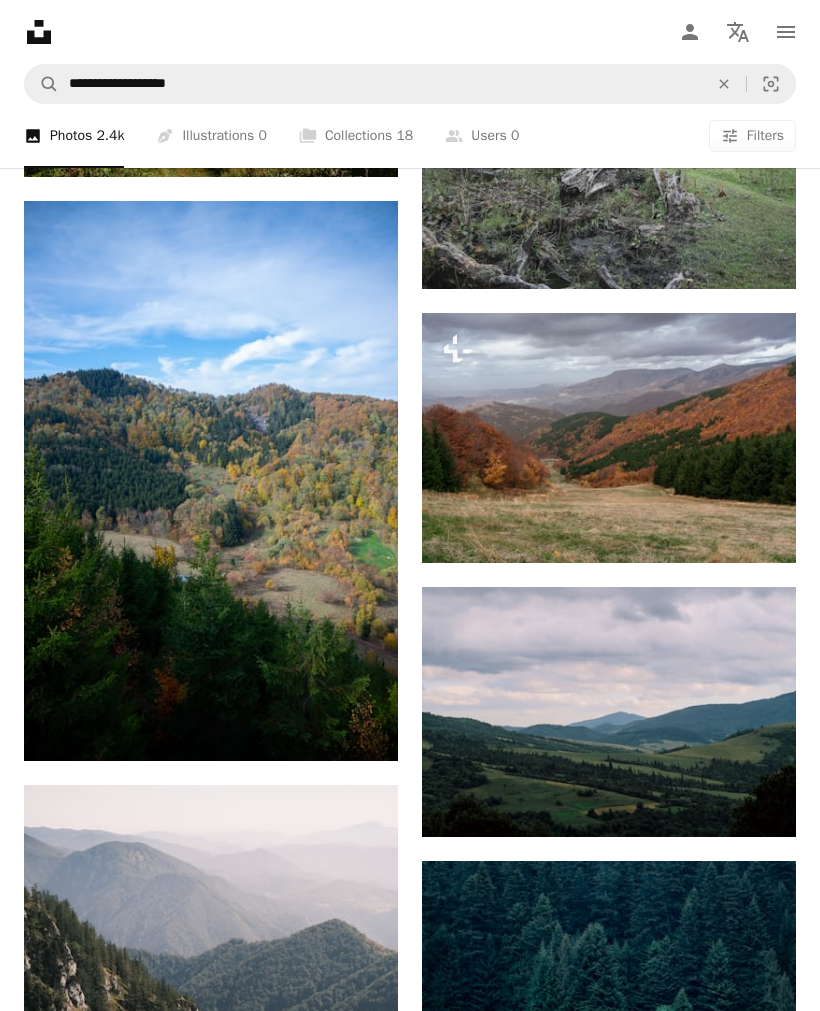 click at bounding box center (609, 712) 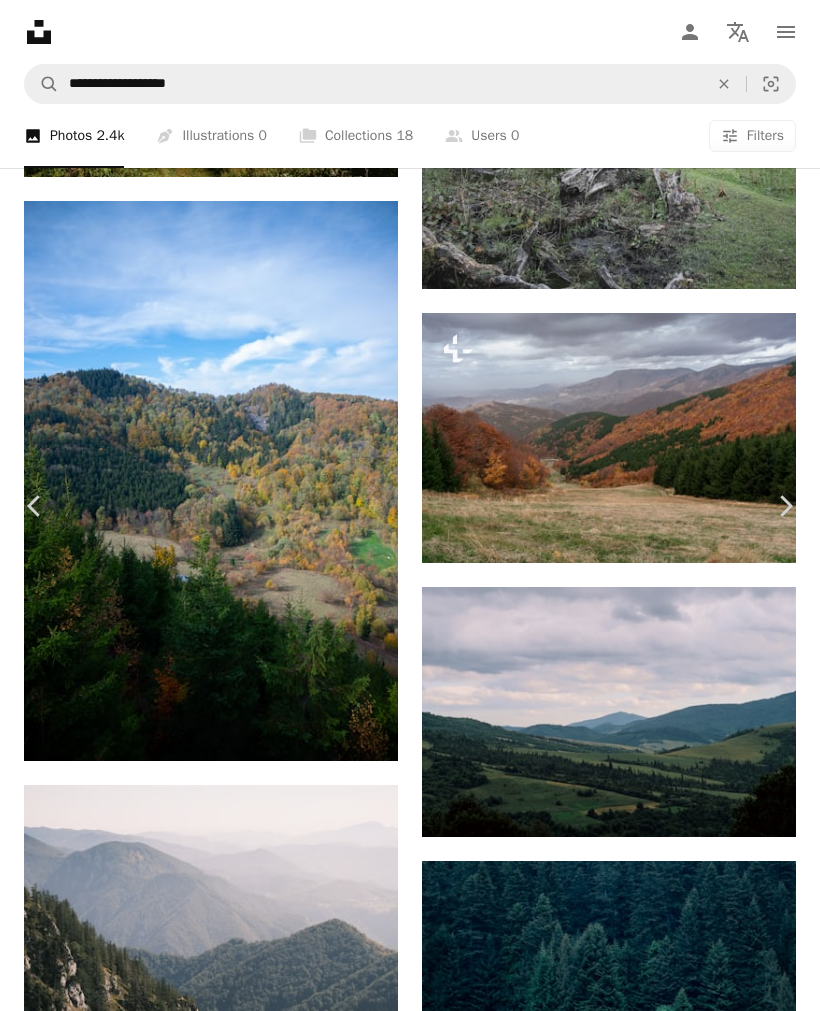 scroll, scrollTop: 1213, scrollLeft: 0, axis: vertical 